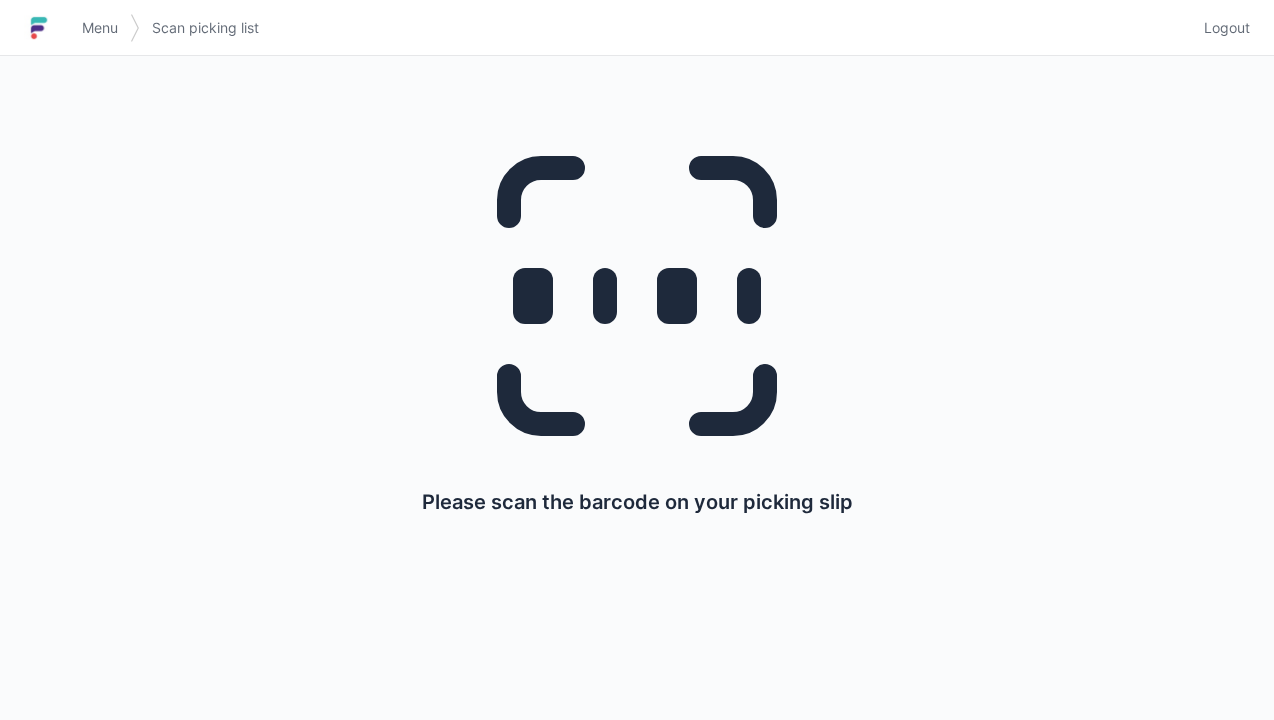 scroll, scrollTop: 0, scrollLeft: 0, axis: both 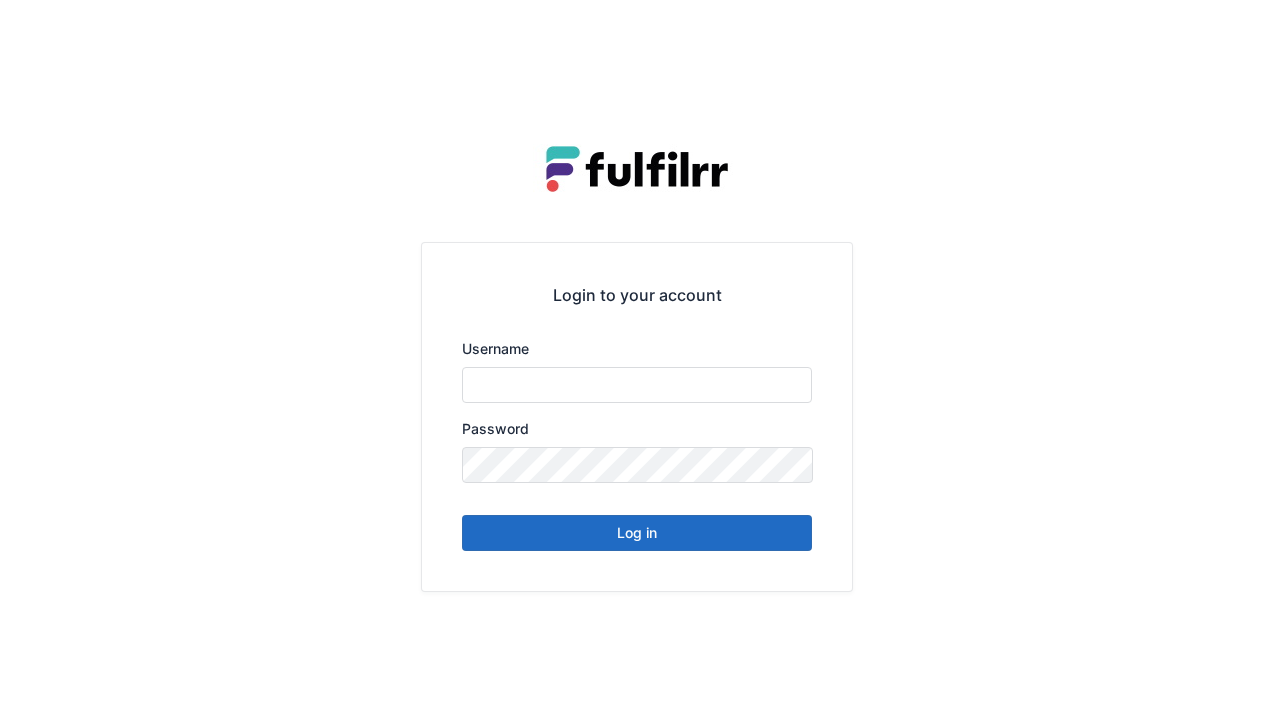 type on "******" 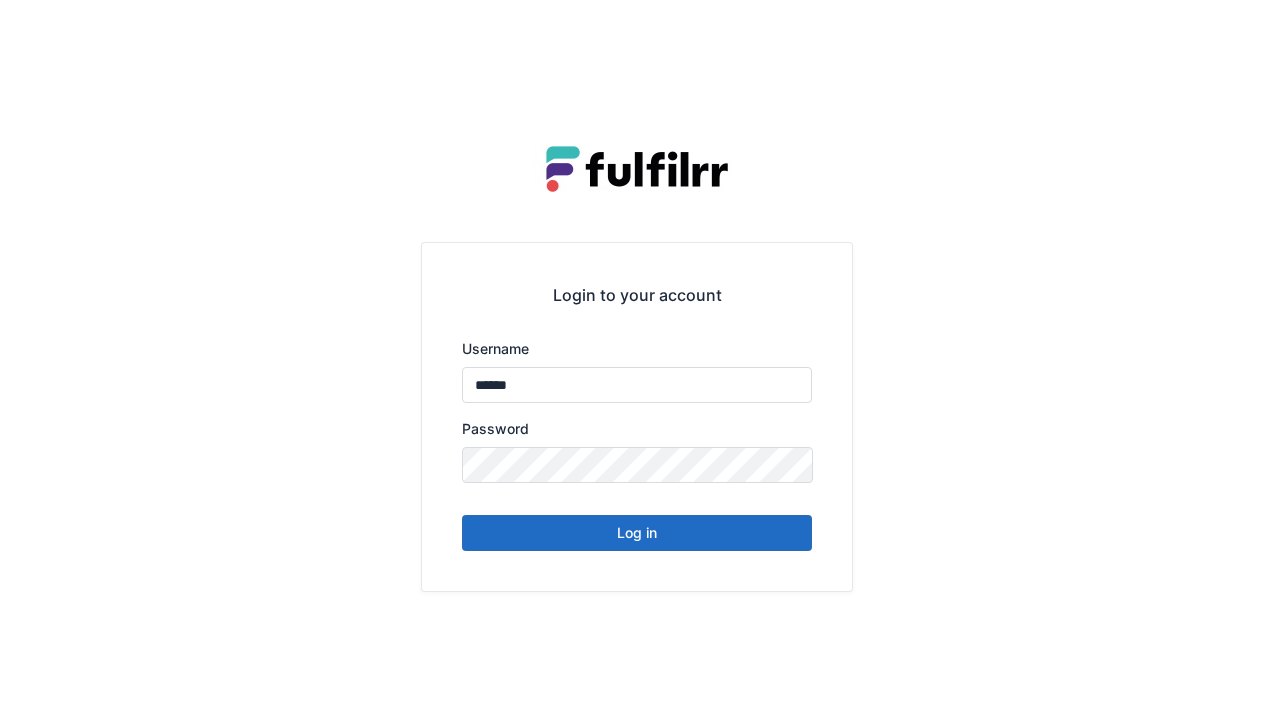 click on "Log in" at bounding box center (637, 533) 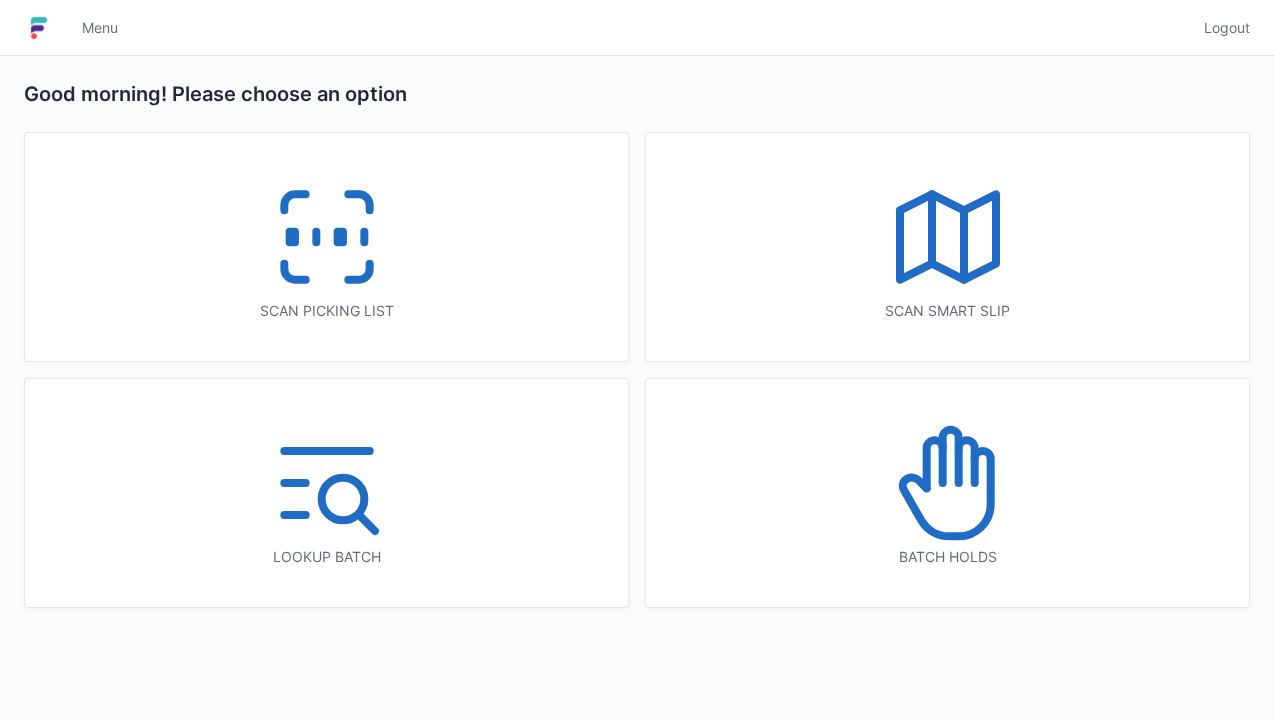 scroll, scrollTop: 0, scrollLeft: 0, axis: both 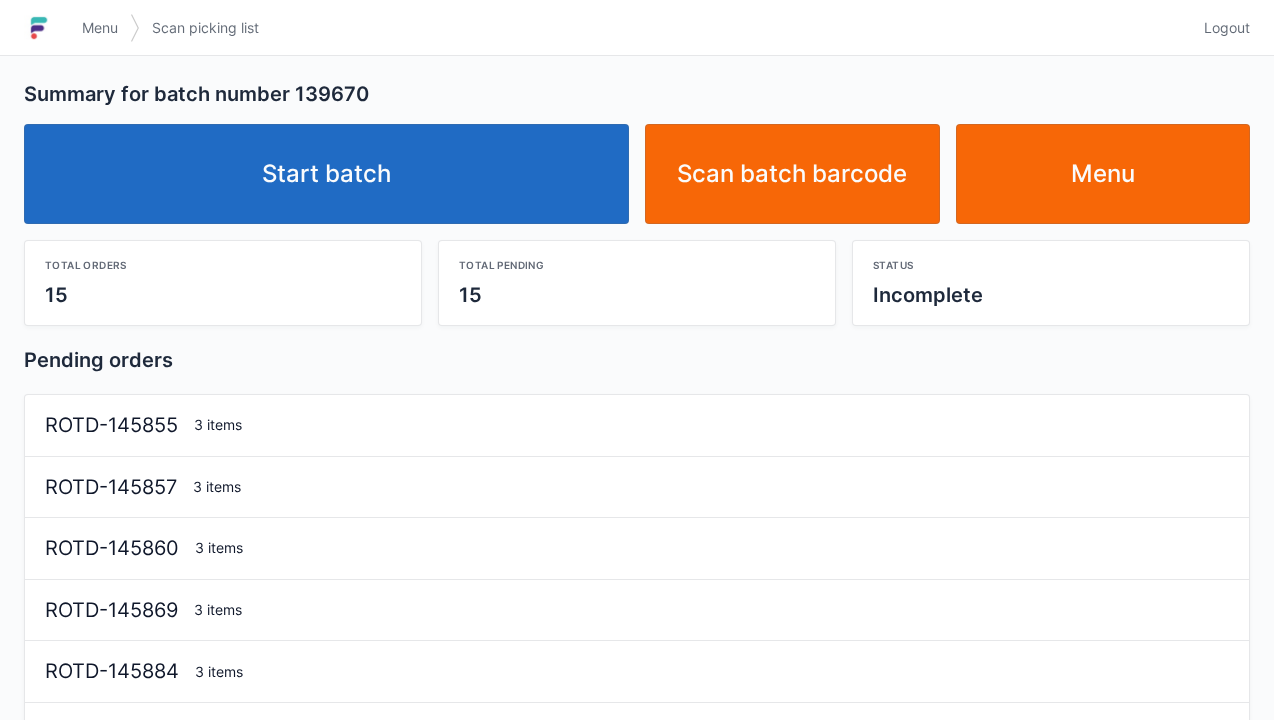 click on "Start batch" at bounding box center (326, 174) 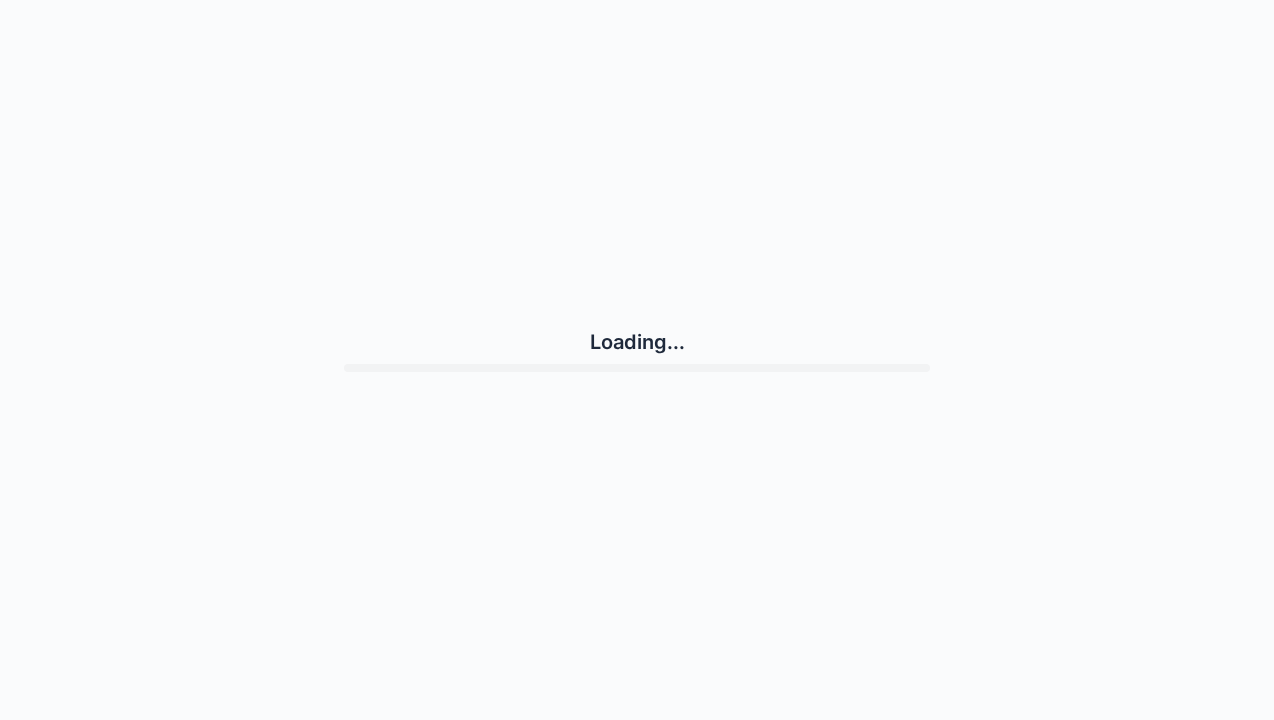 scroll, scrollTop: 0, scrollLeft: 0, axis: both 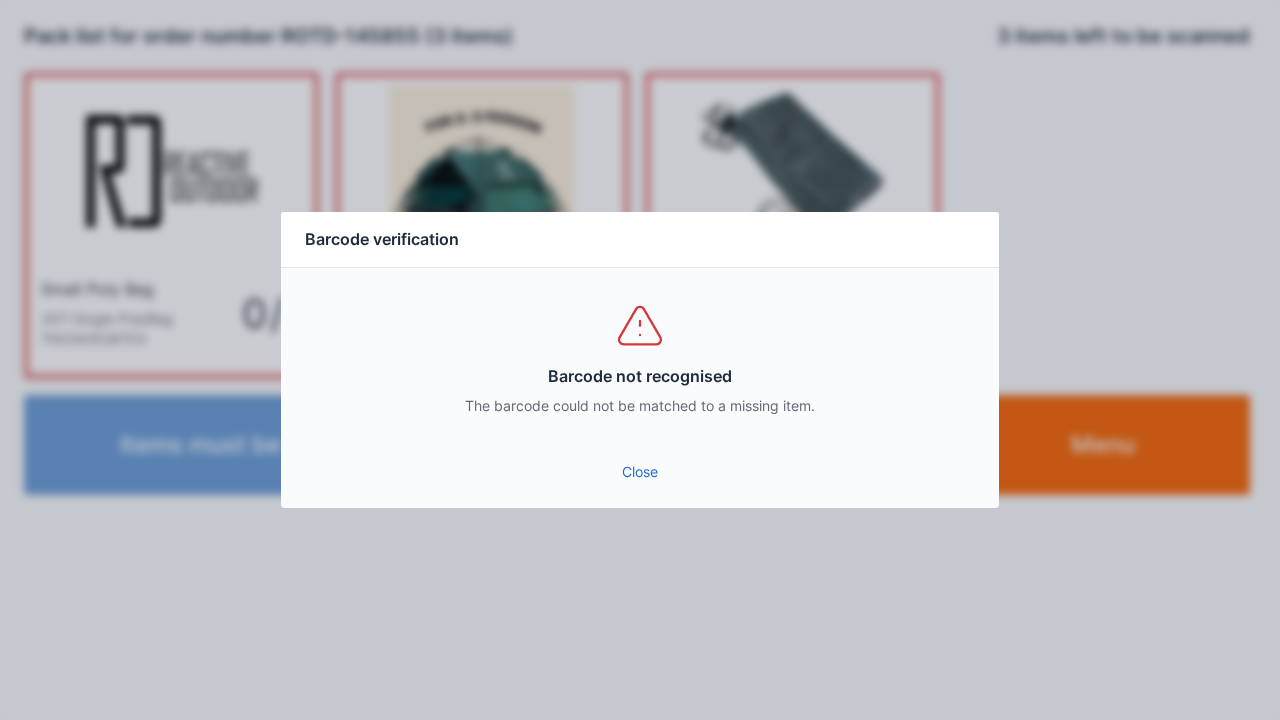 click on "Close" at bounding box center [640, 472] 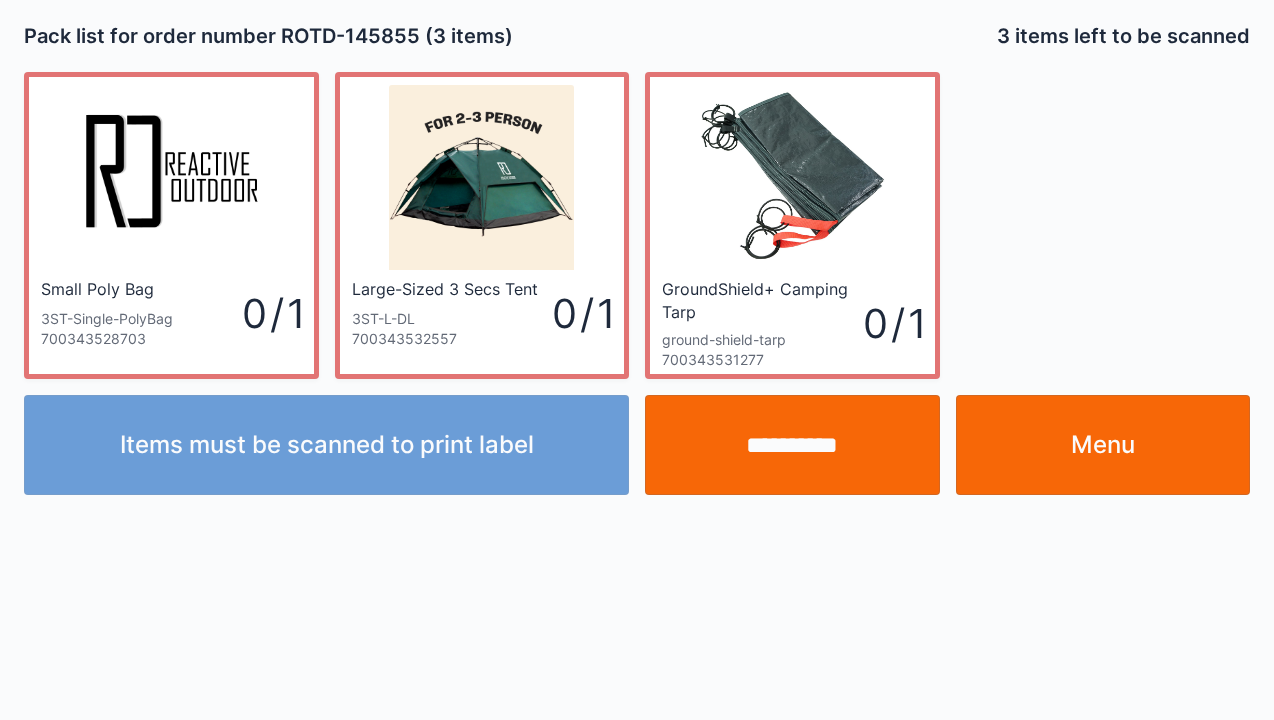 click on "Menu" at bounding box center [1103, 445] 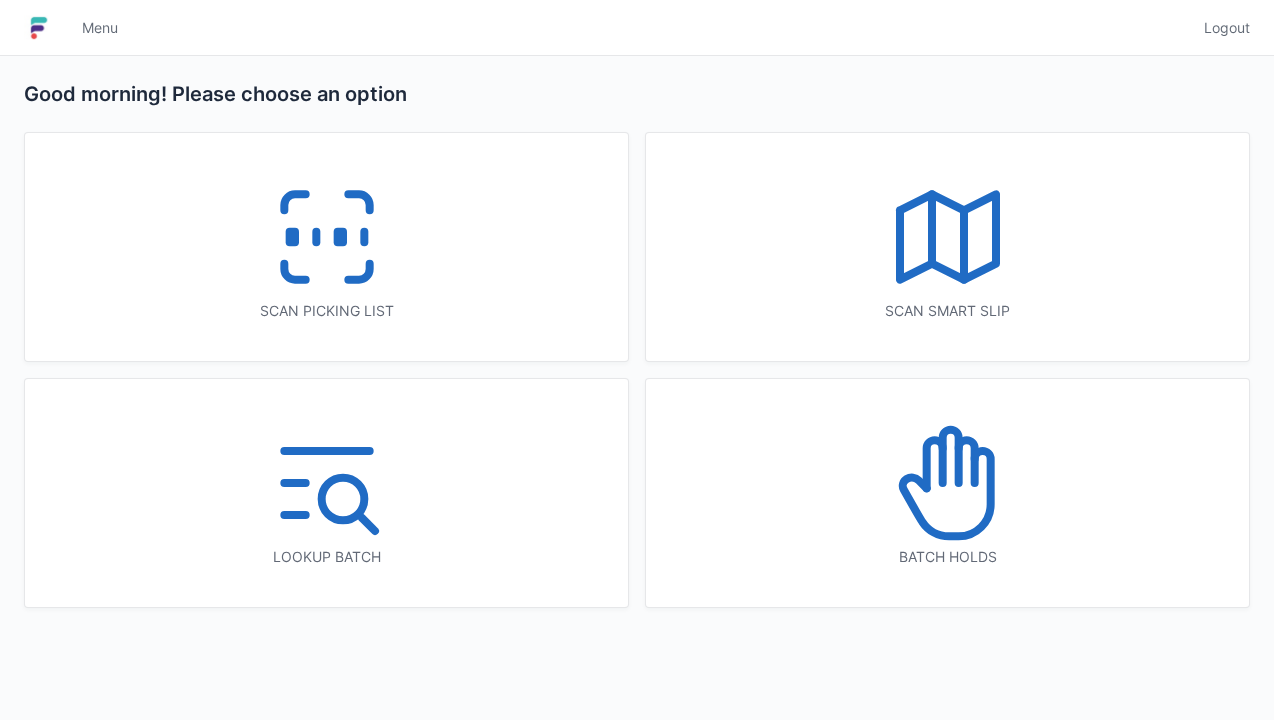 scroll, scrollTop: 0, scrollLeft: 0, axis: both 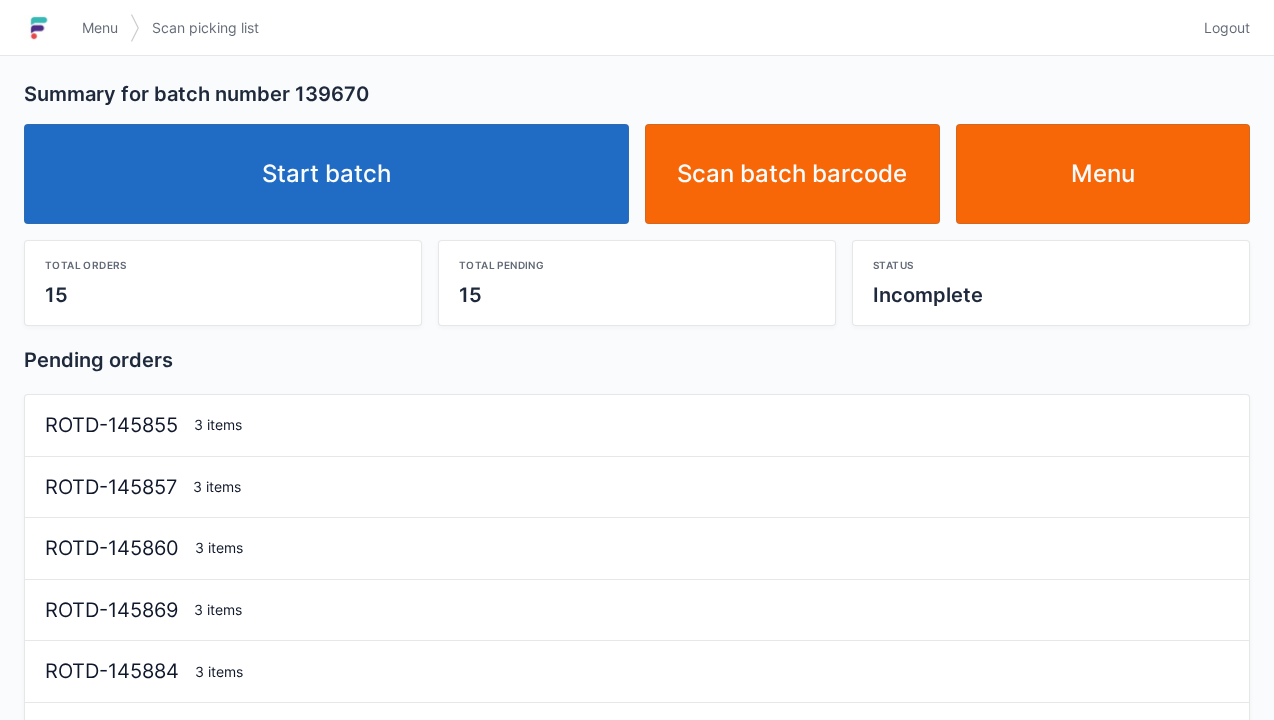 click on "Start batch" at bounding box center [326, 174] 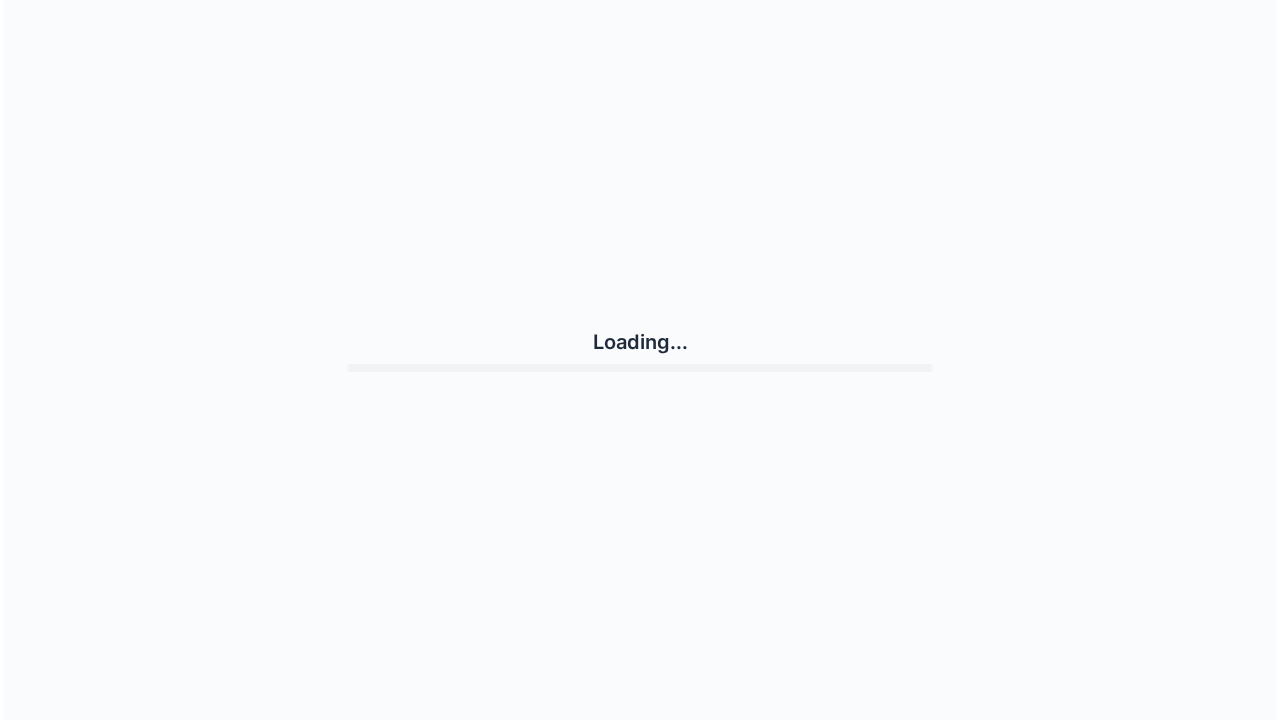 scroll, scrollTop: 0, scrollLeft: 0, axis: both 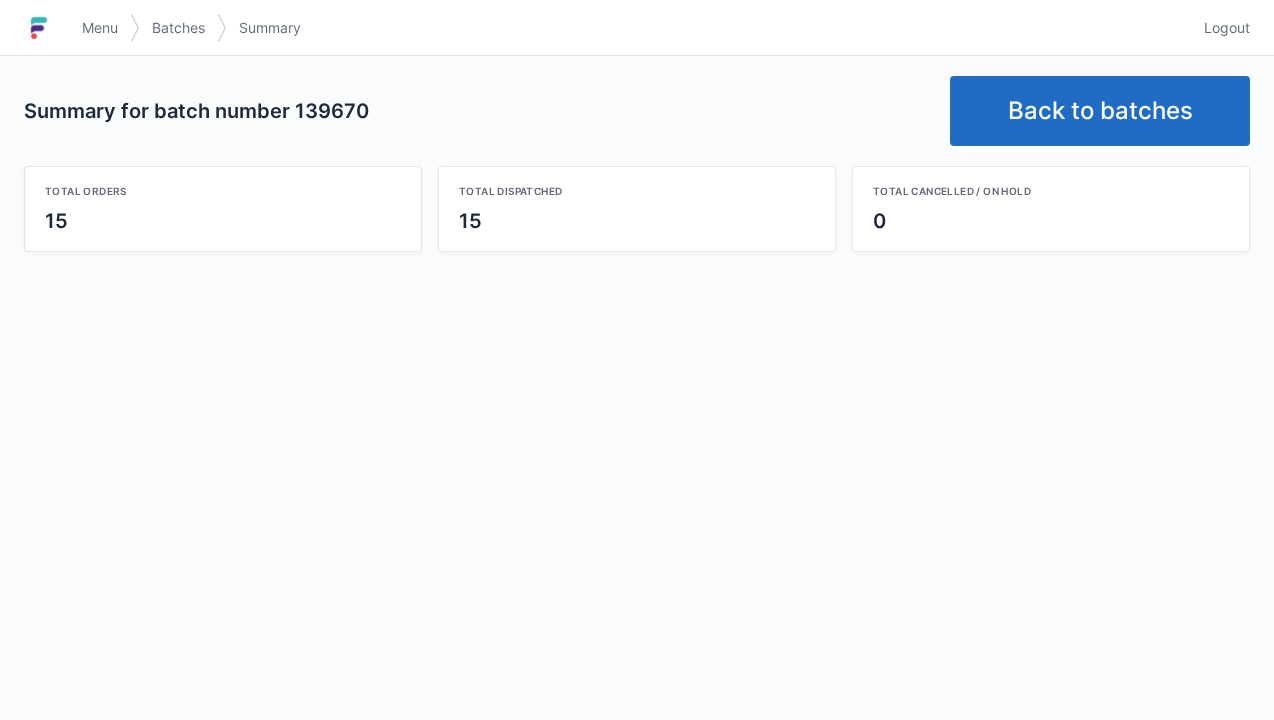 click on "Back to batches" at bounding box center (1100, 111) 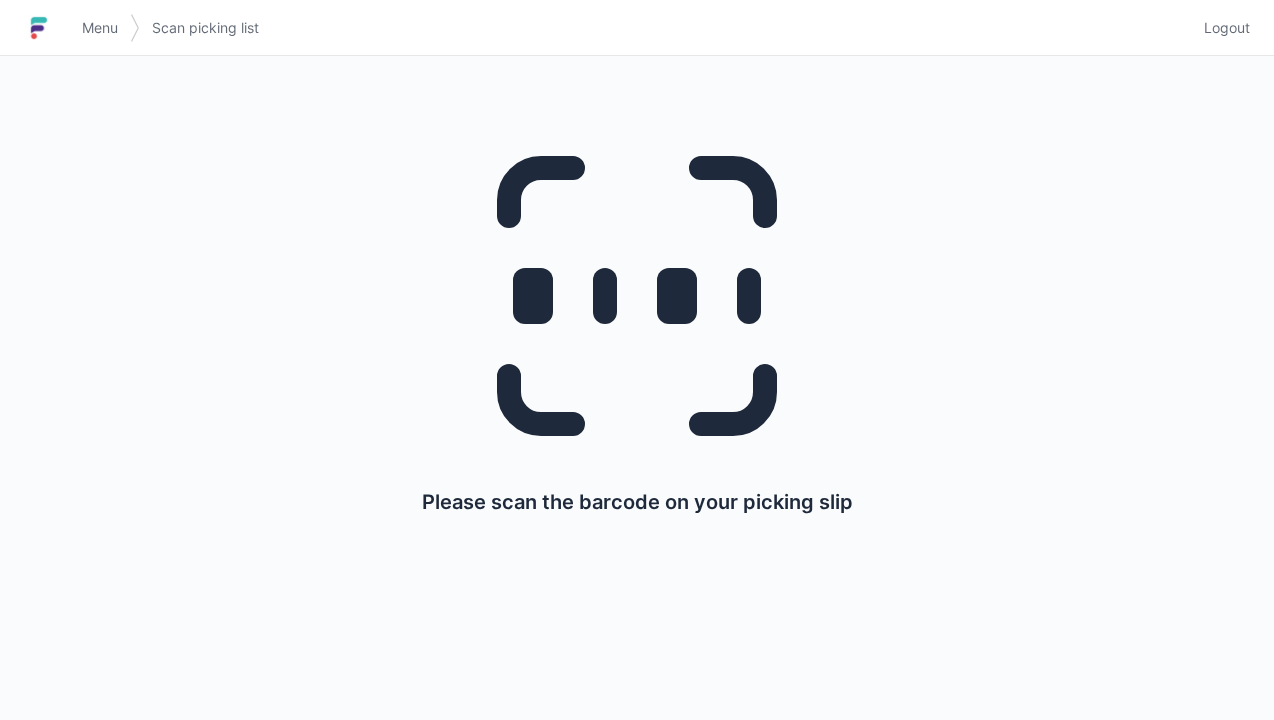 scroll, scrollTop: 0, scrollLeft: 0, axis: both 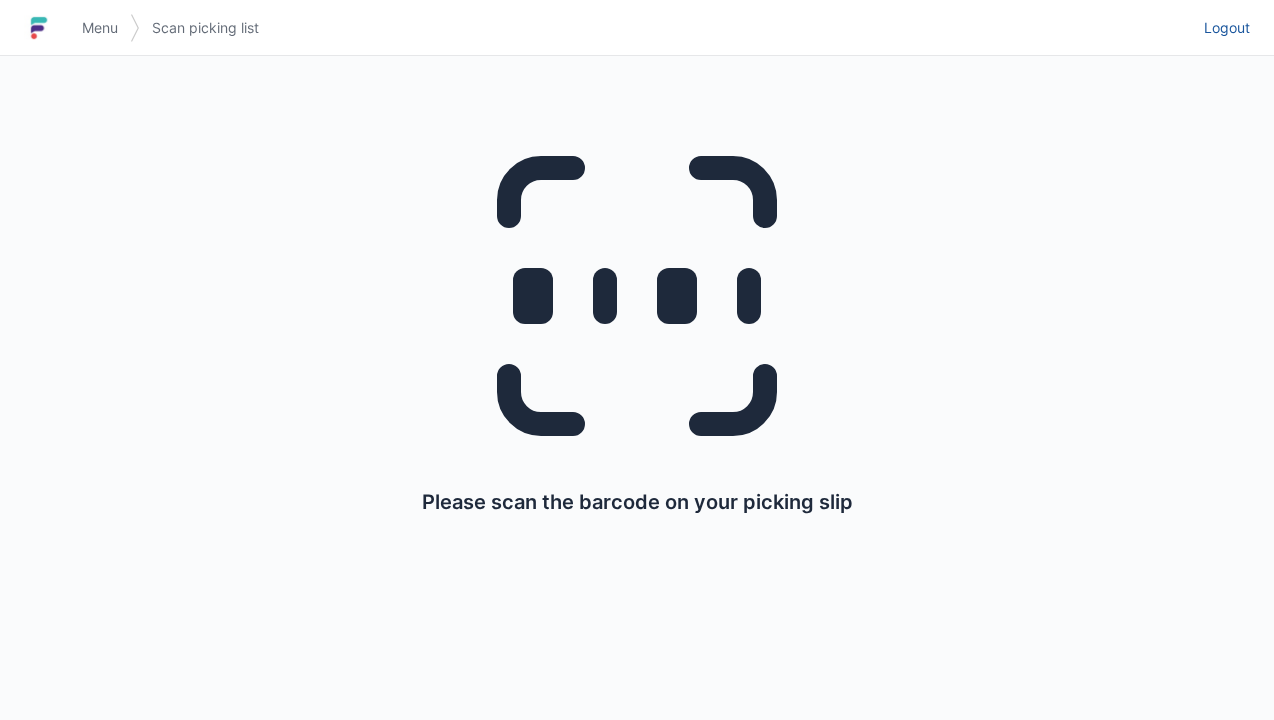 click on "Logout" at bounding box center (1227, 28) 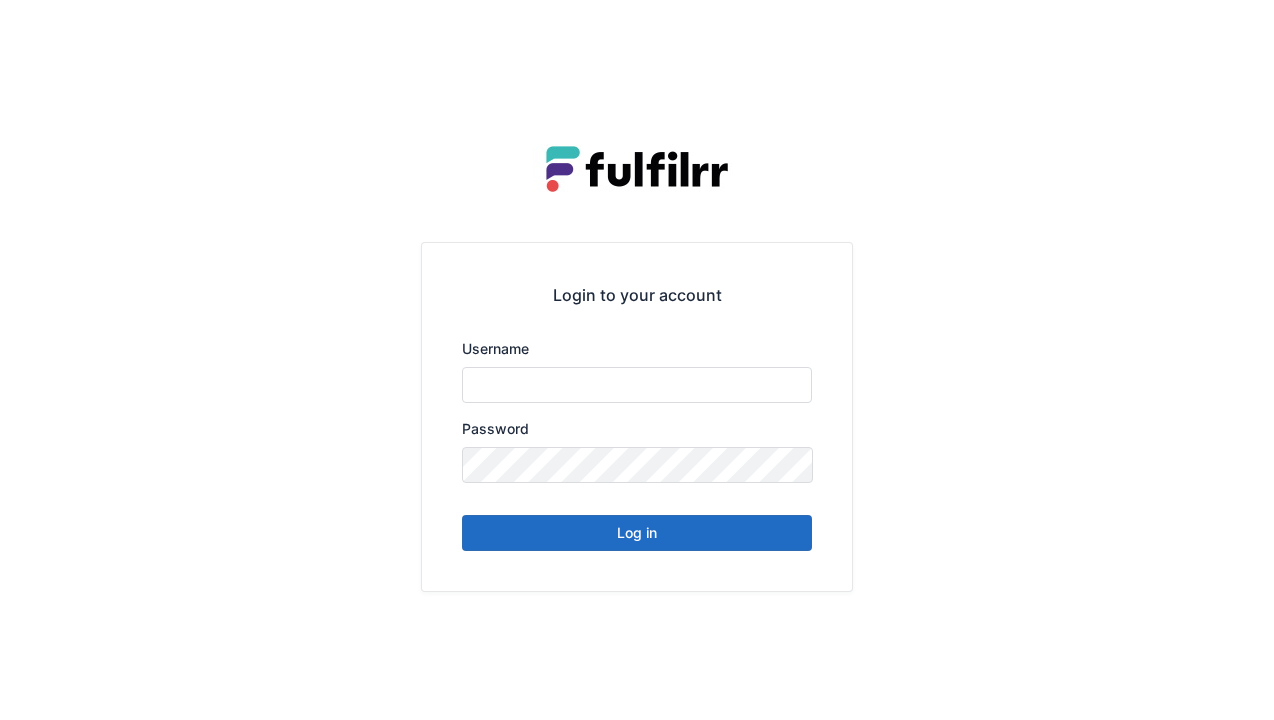 scroll, scrollTop: 0, scrollLeft: 0, axis: both 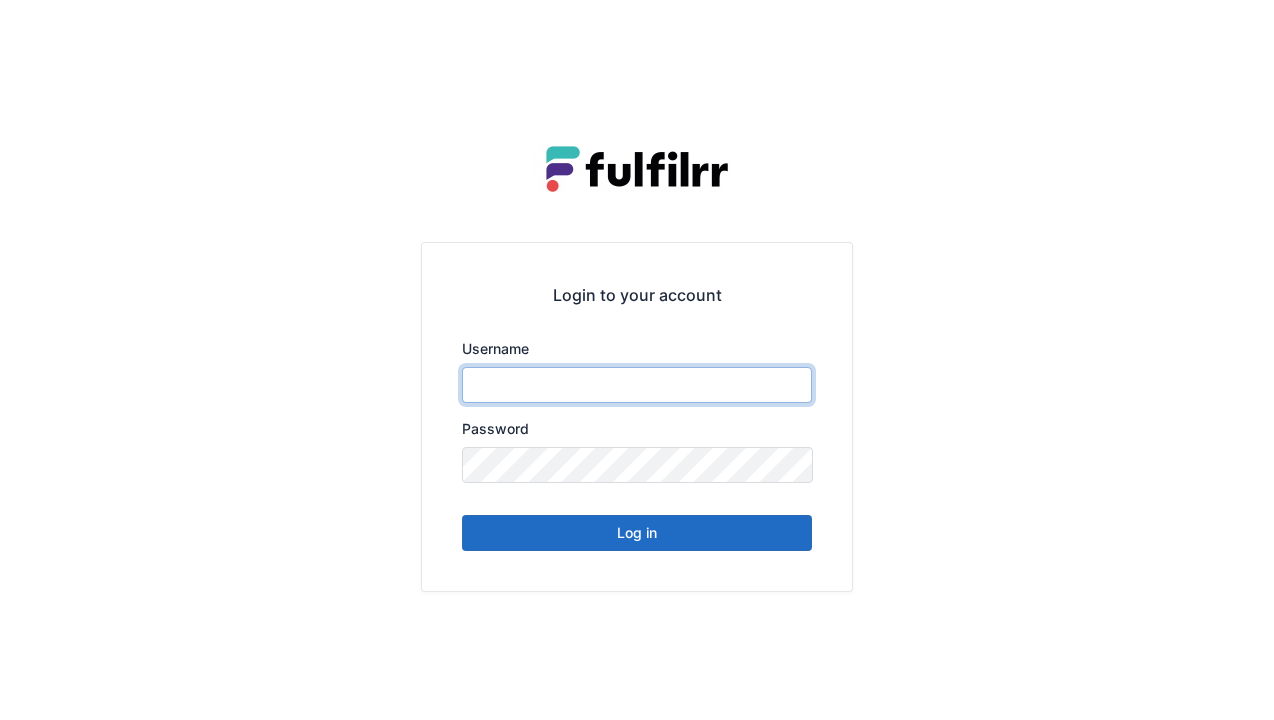 type on "******" 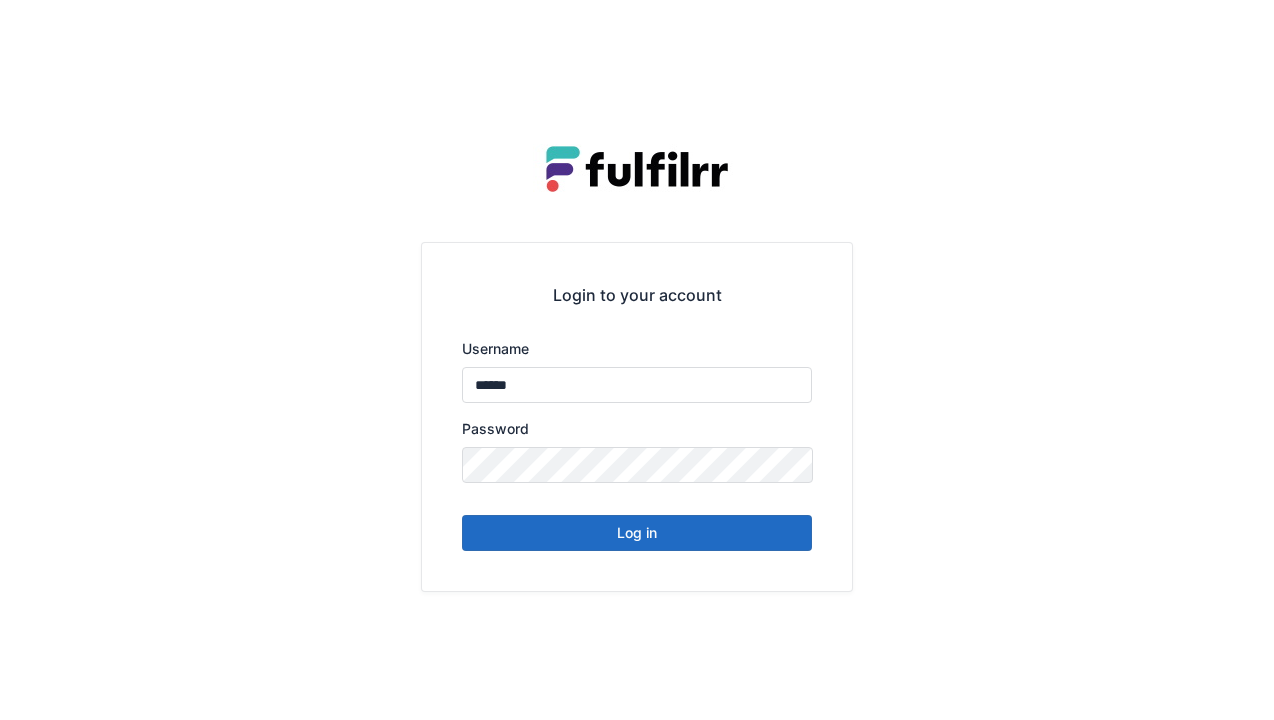 click on "Log in" at bounding box center [637, 533] 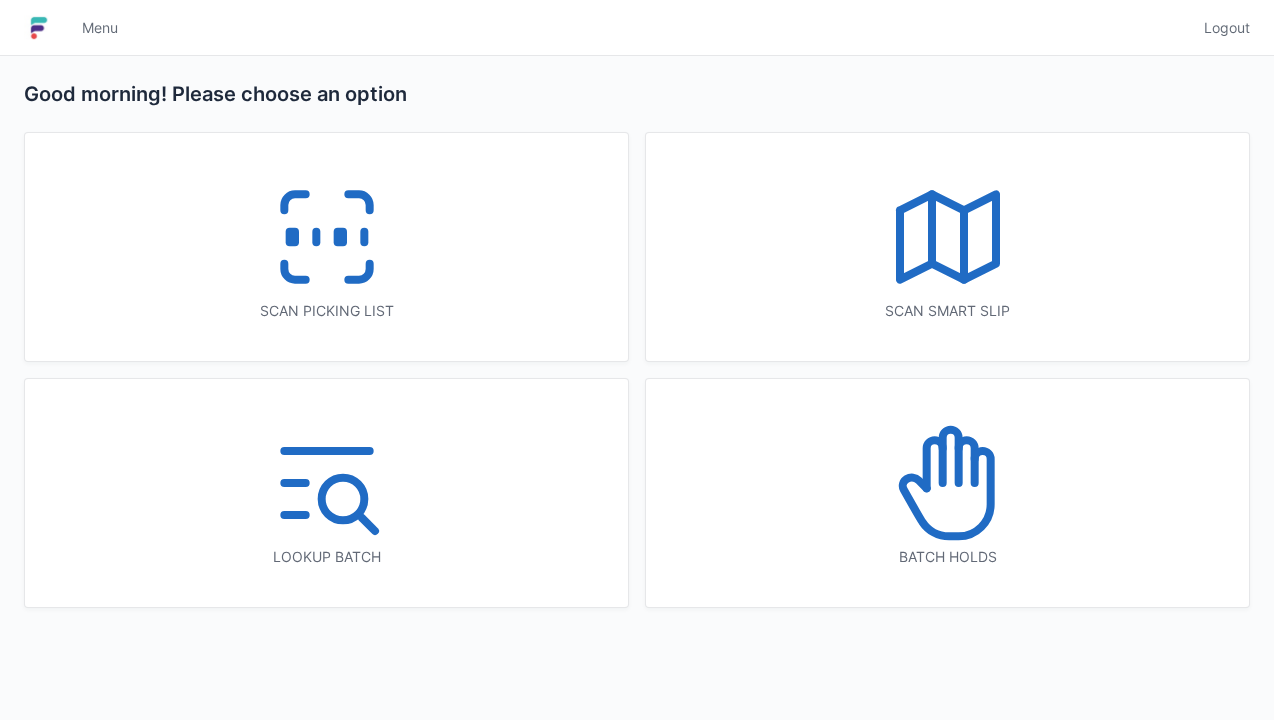 scroll, scrollTop: 0, scrollLeft: 0, axis: both 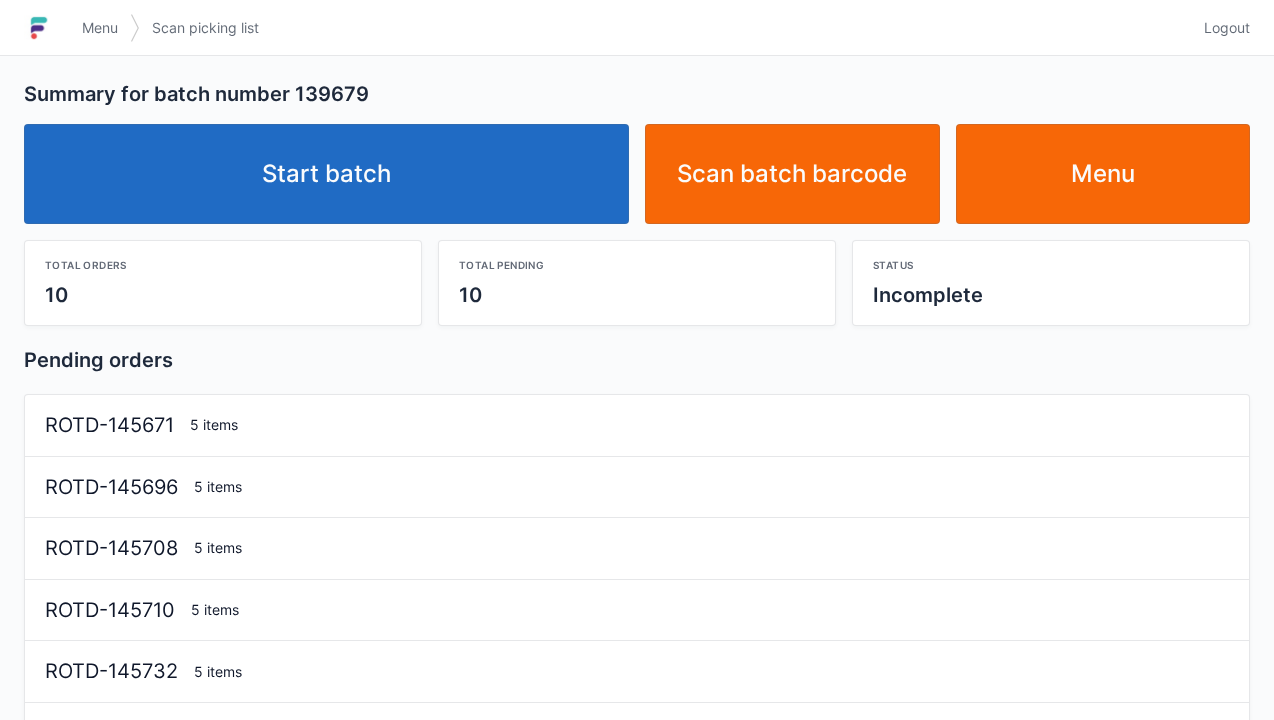 click on "Start batch" at bounding box center [326, 174] 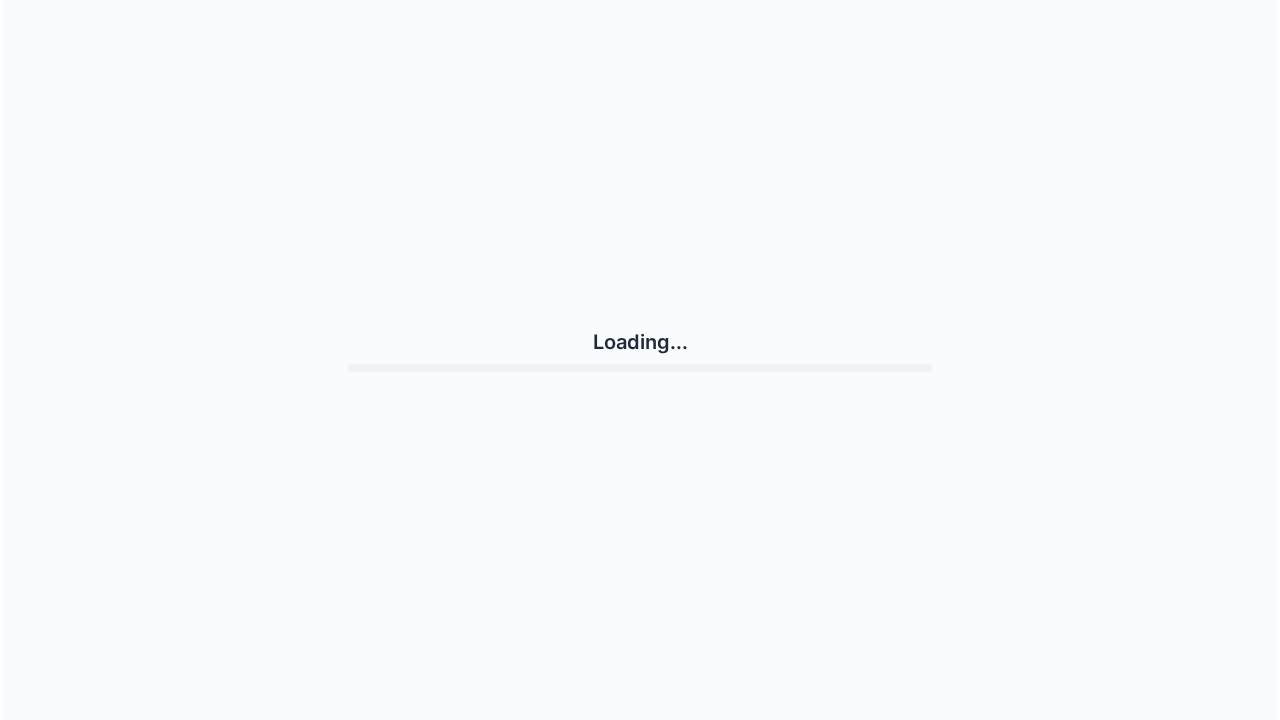 scroll, scrollTop: 0, scrollLeft: 0, axis: both 